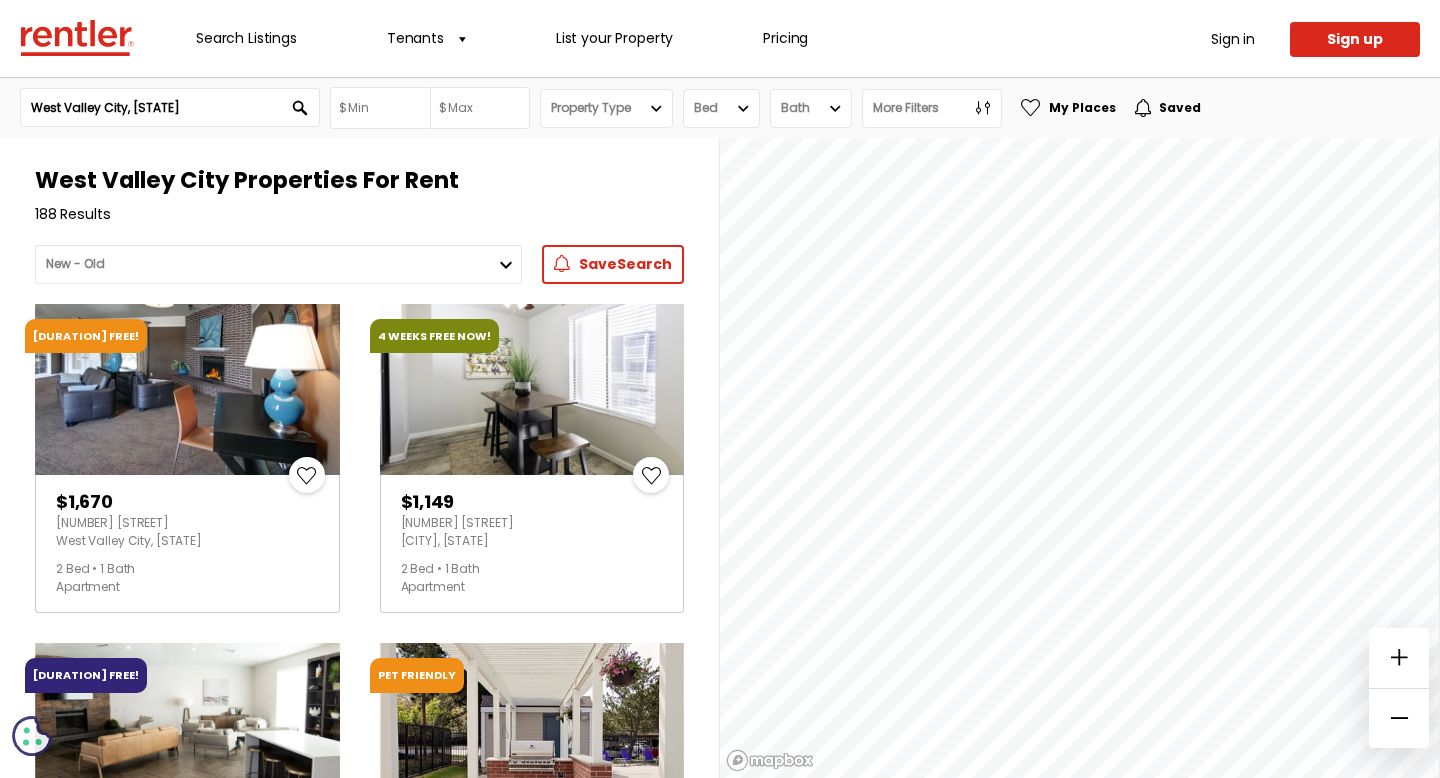 scroll, scrollTop: 0, scrollLeft: 0, axis: both 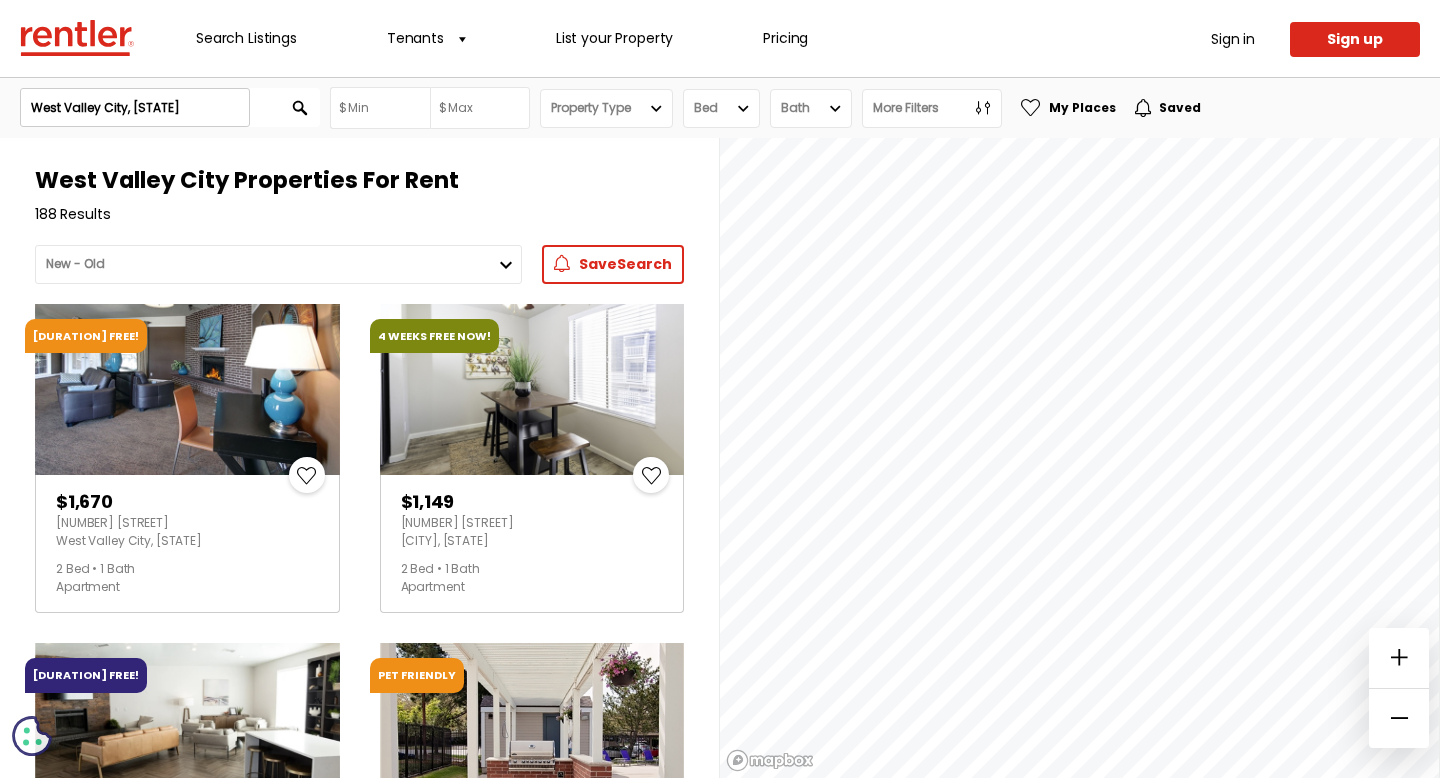 click on "West Valley City, [STATE]" at bounding box center (135, 107) 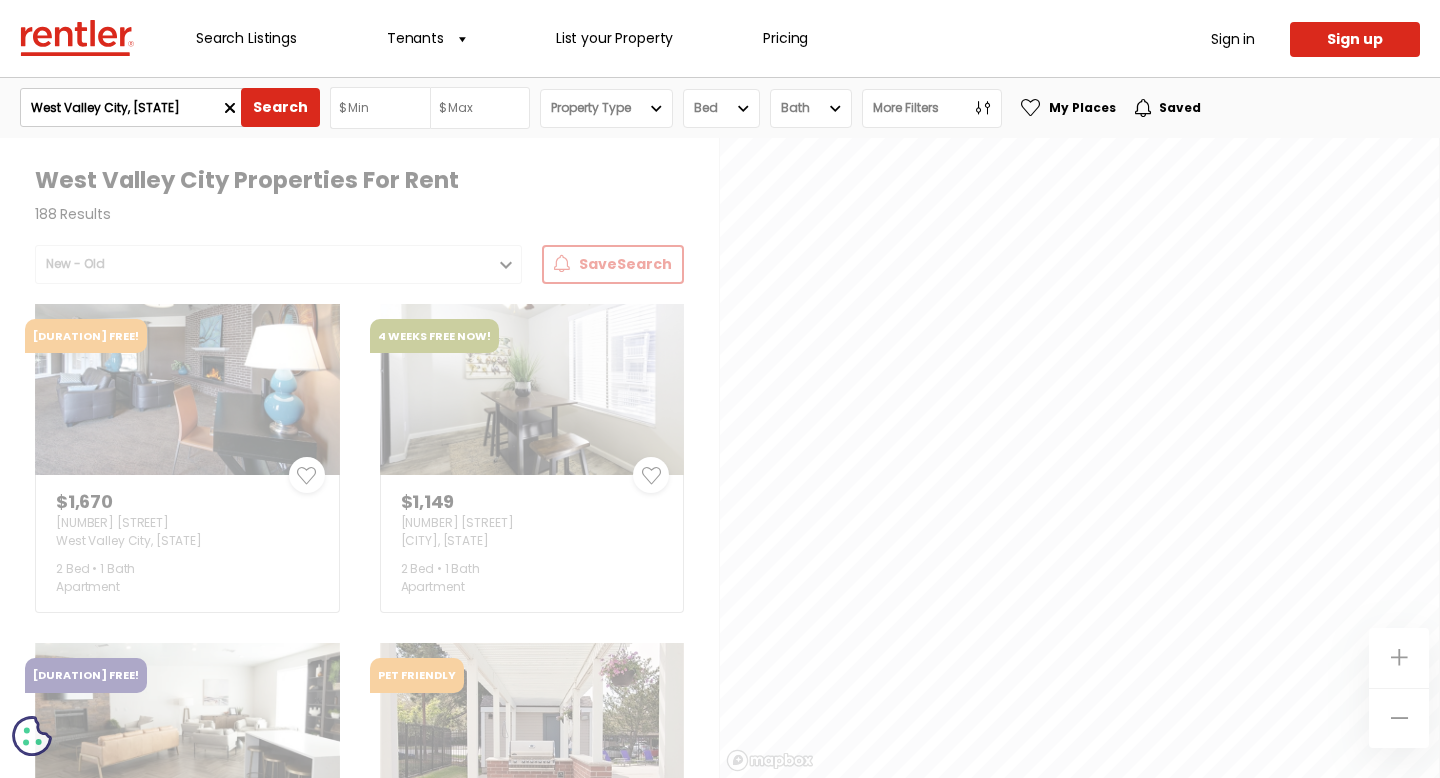 click on "West Valley City, [STATE]" at bounding box center (135, 107) 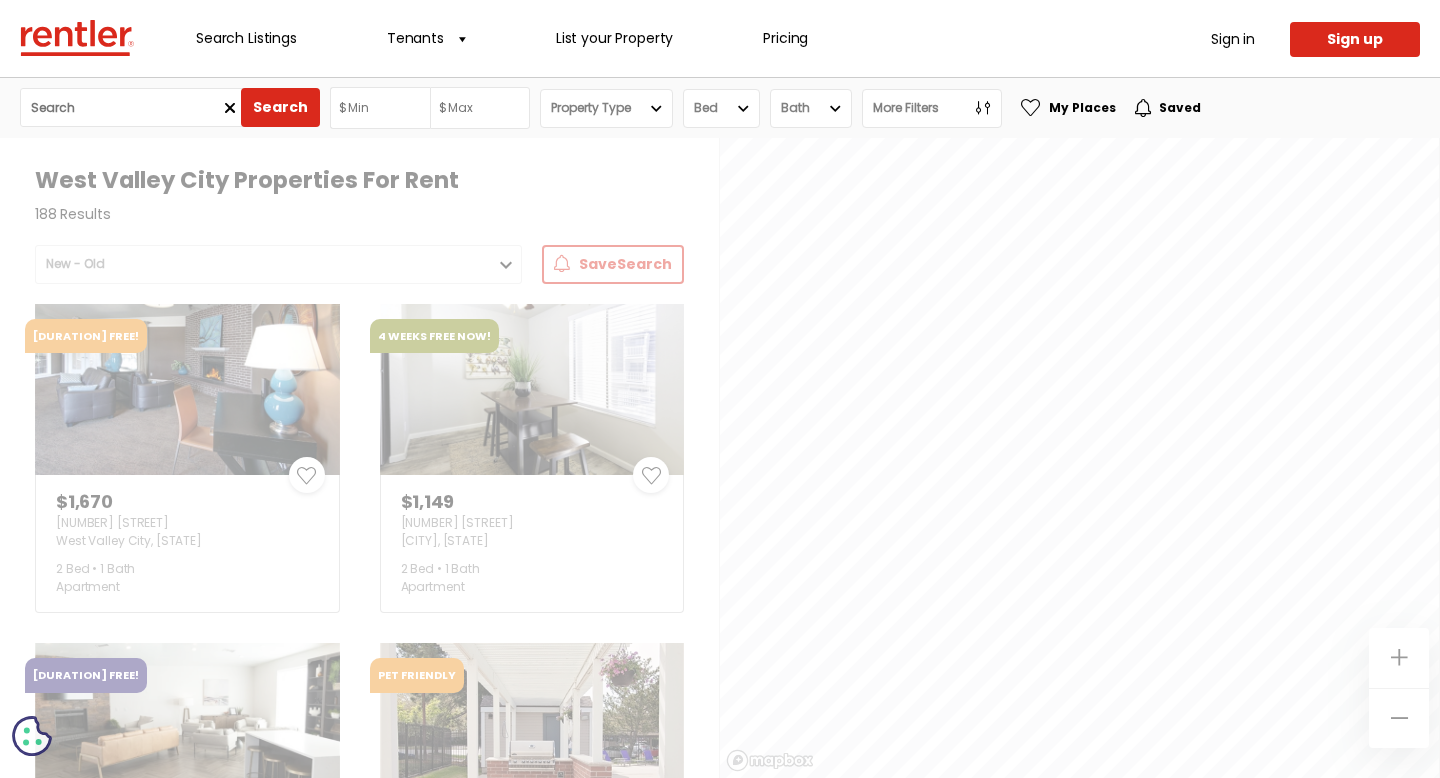 click at bounding box center (170, 107) 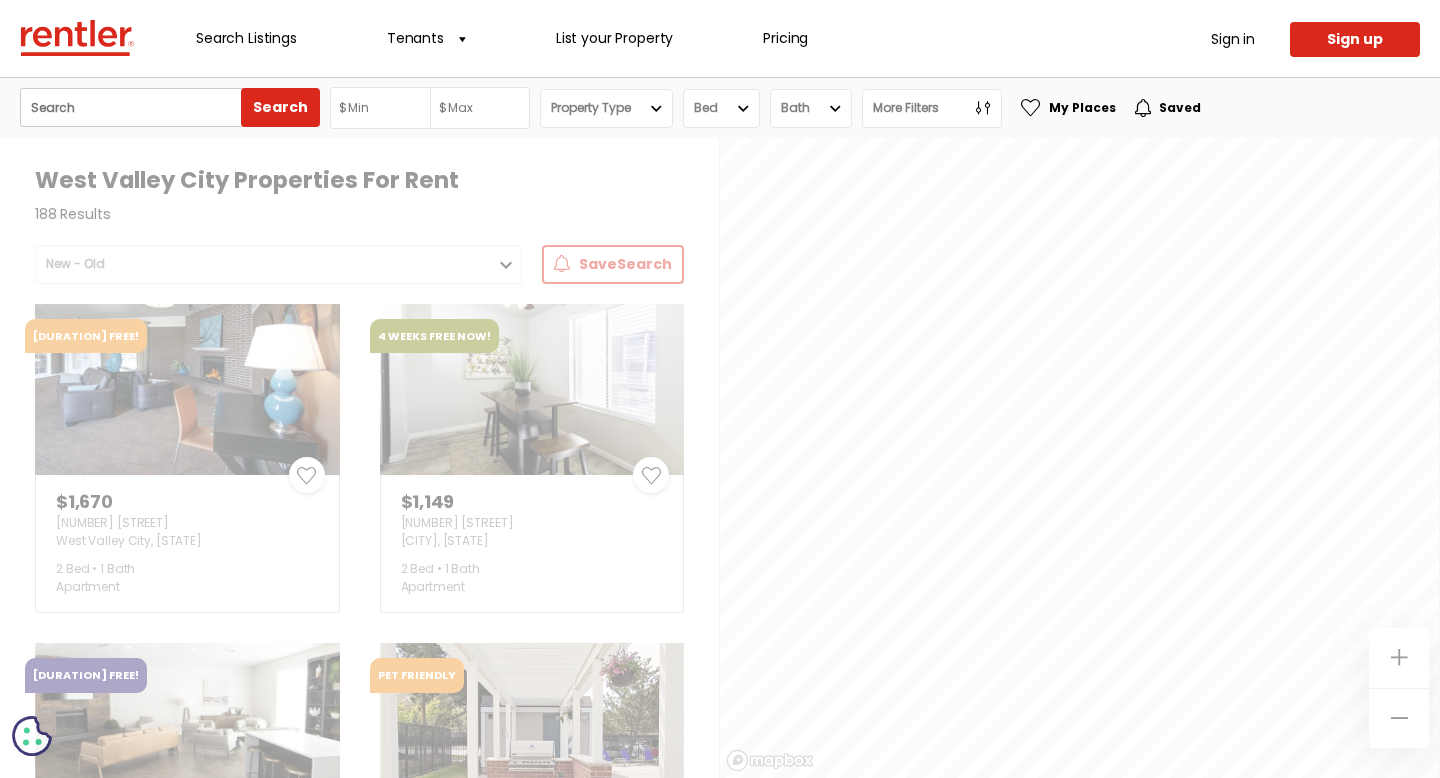 click at bounding box center [135, 107] 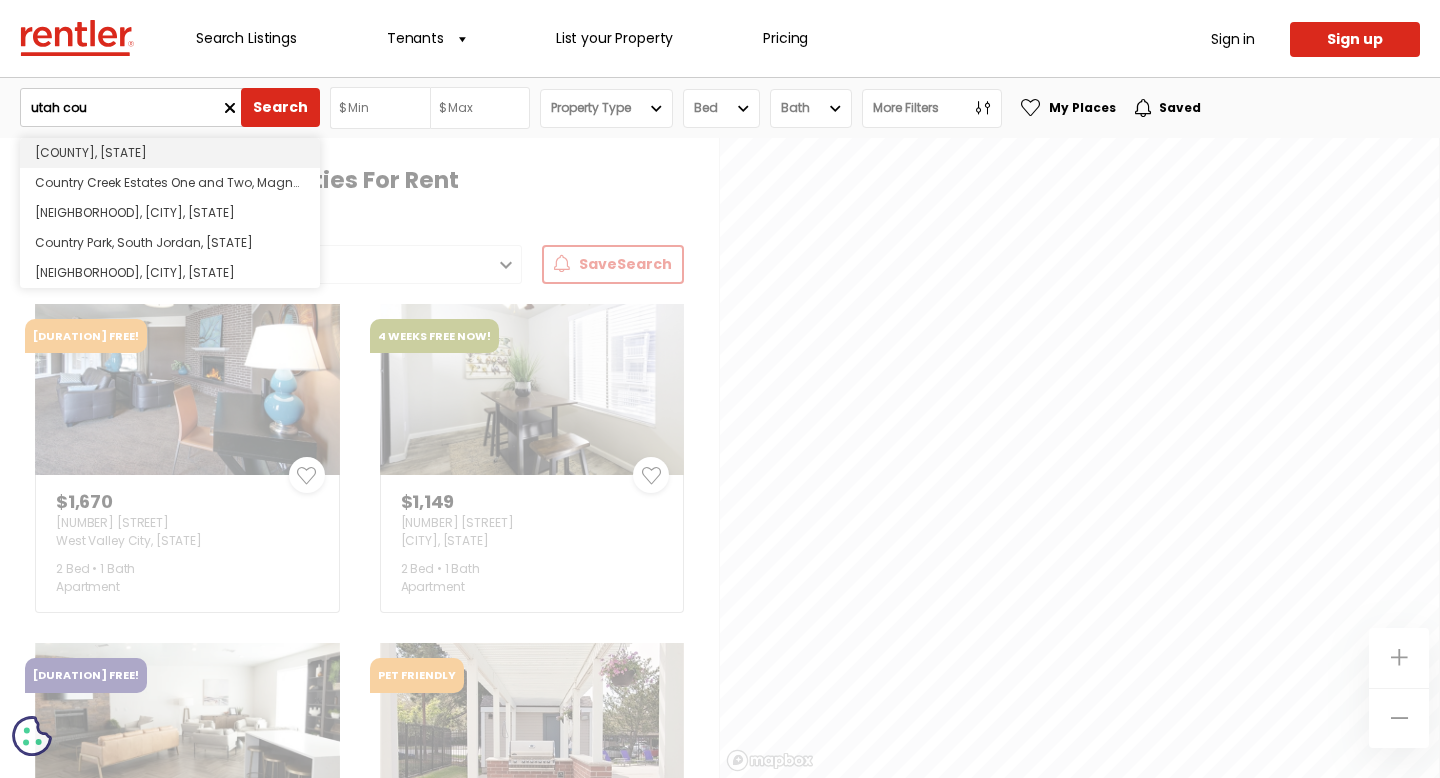 type on "utah cou" 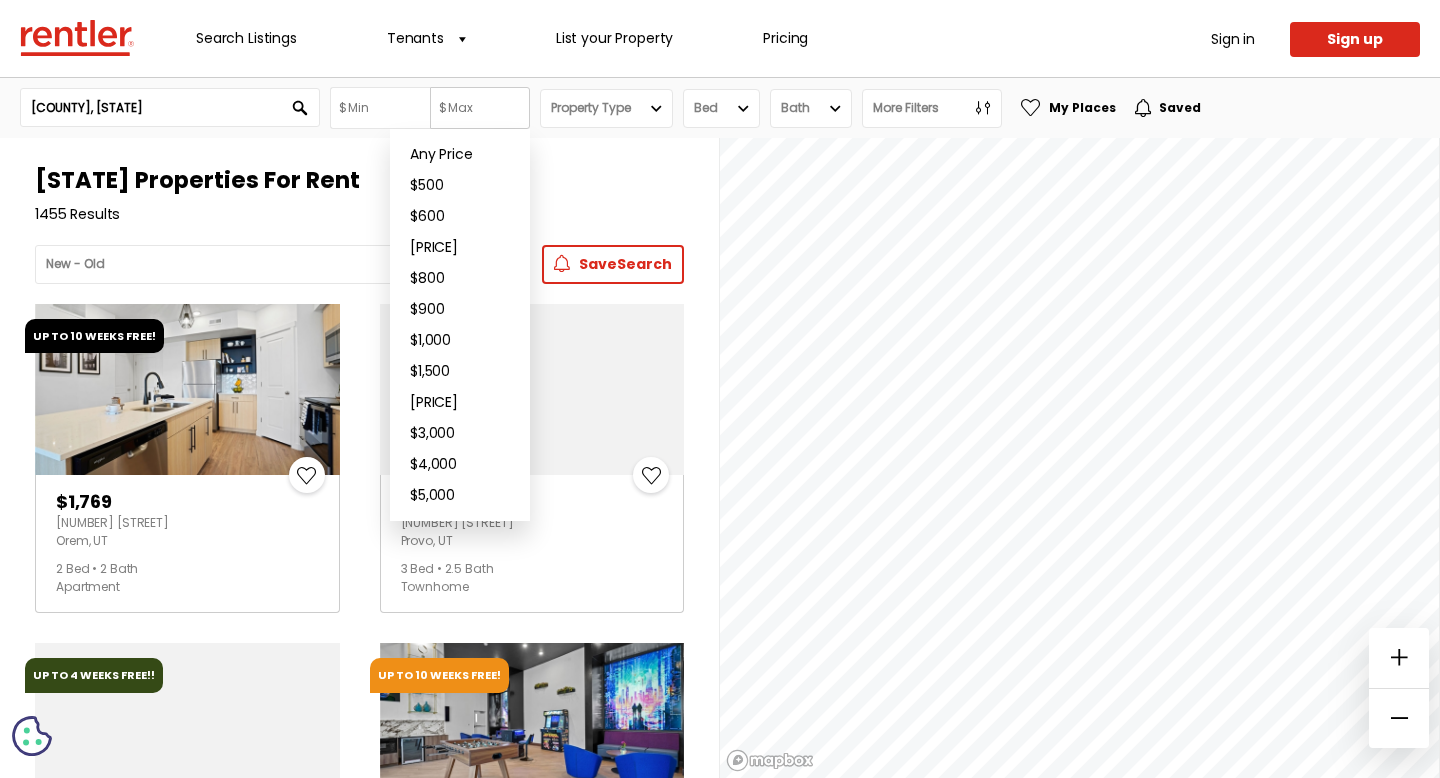 click at bounding box center (480, 108) 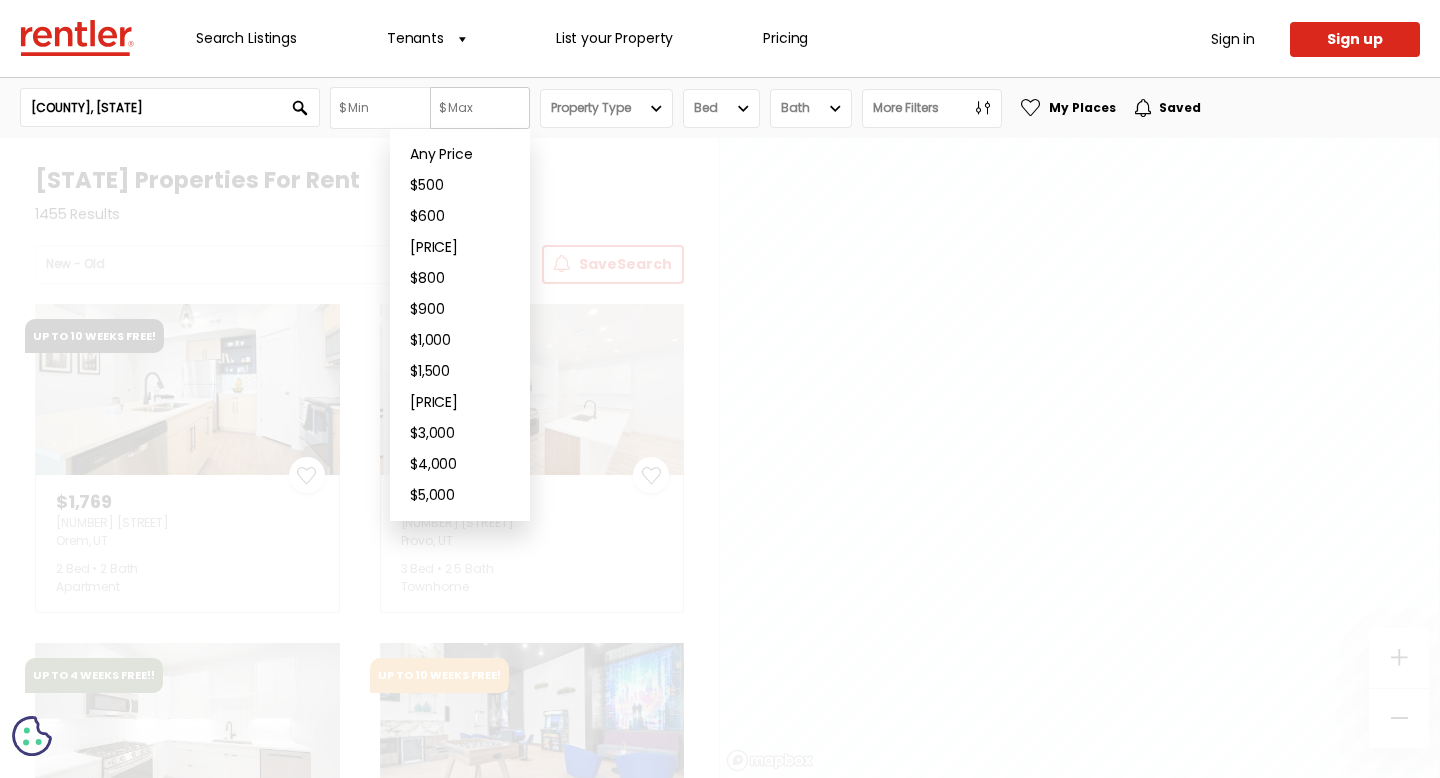 type on "[NUMBER]" 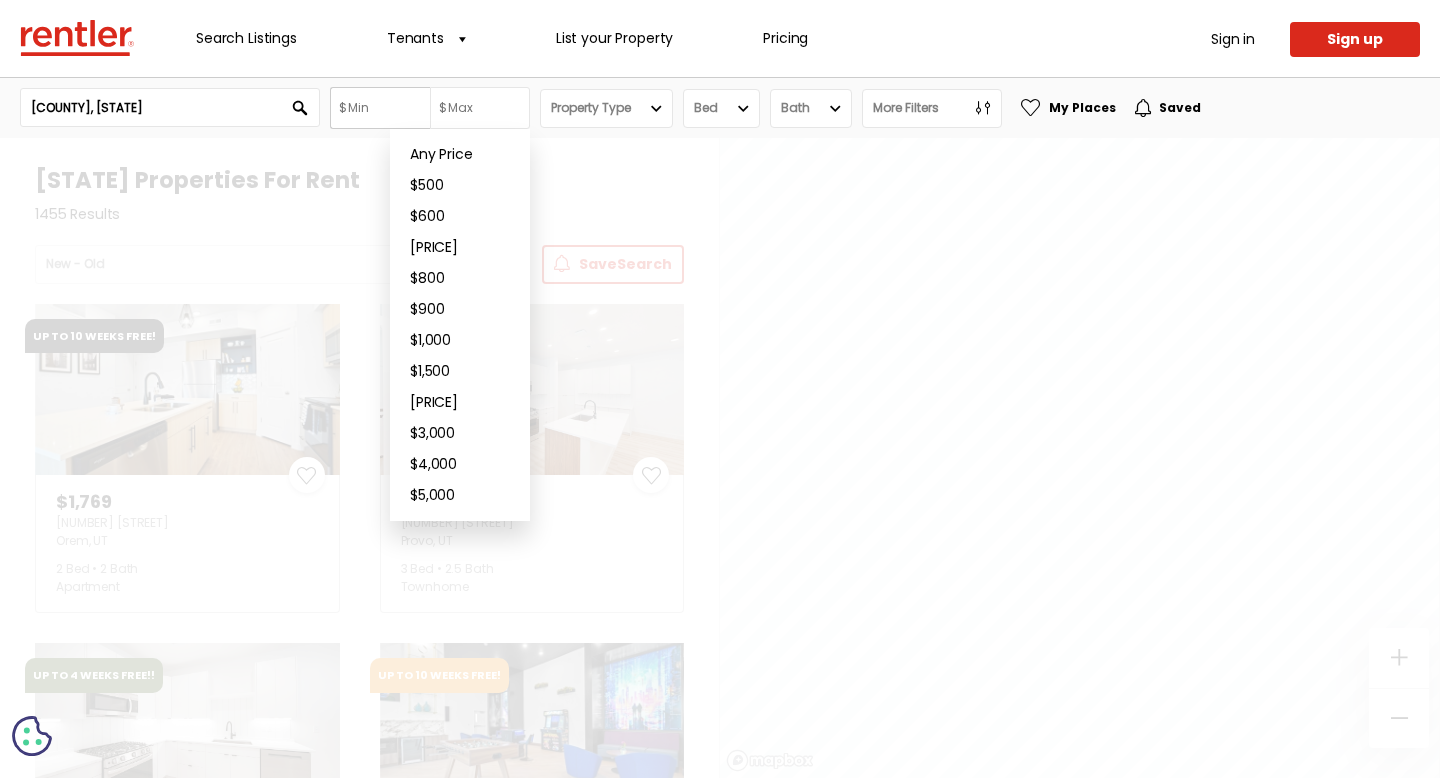 click at bounding box center [380, 108] 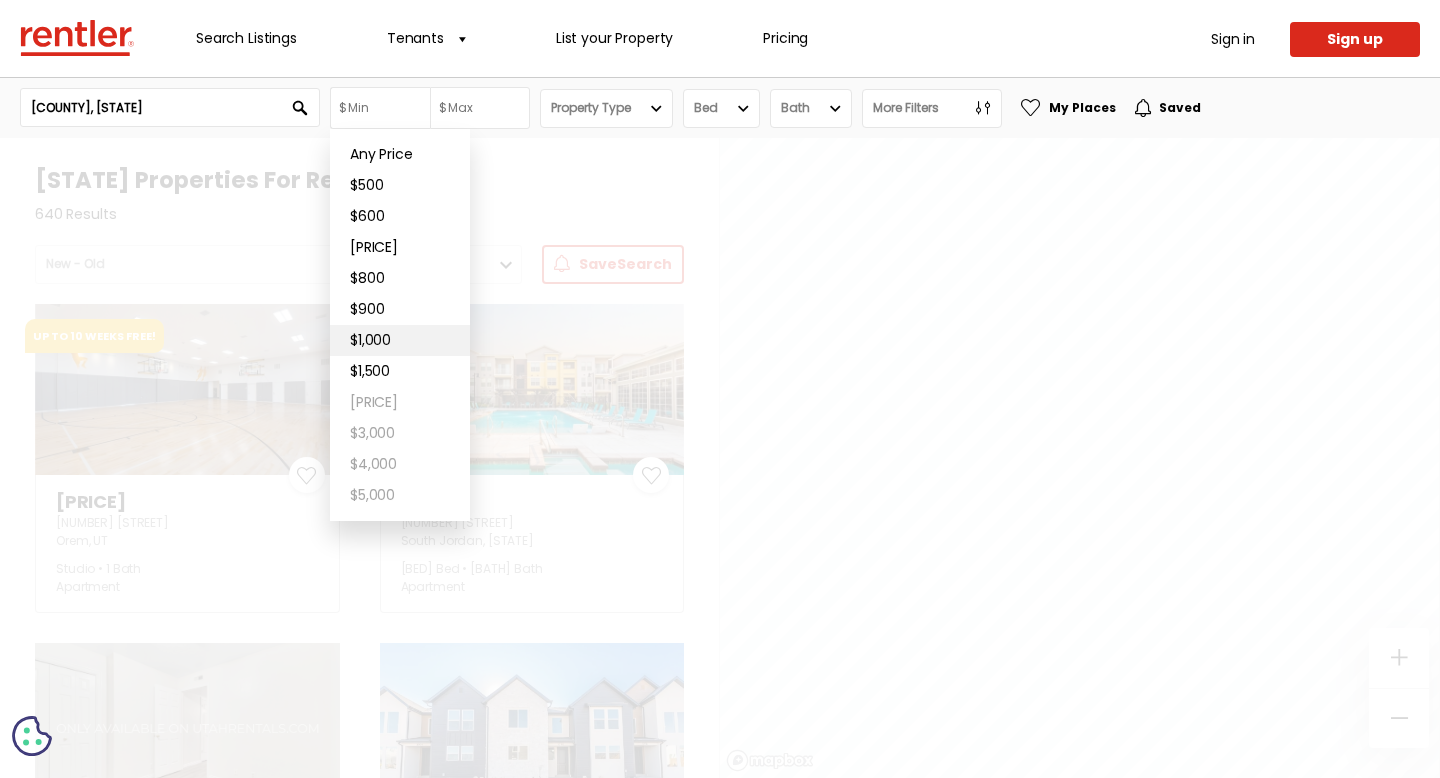 click on "$1,000" at bounding box center [400, 340] 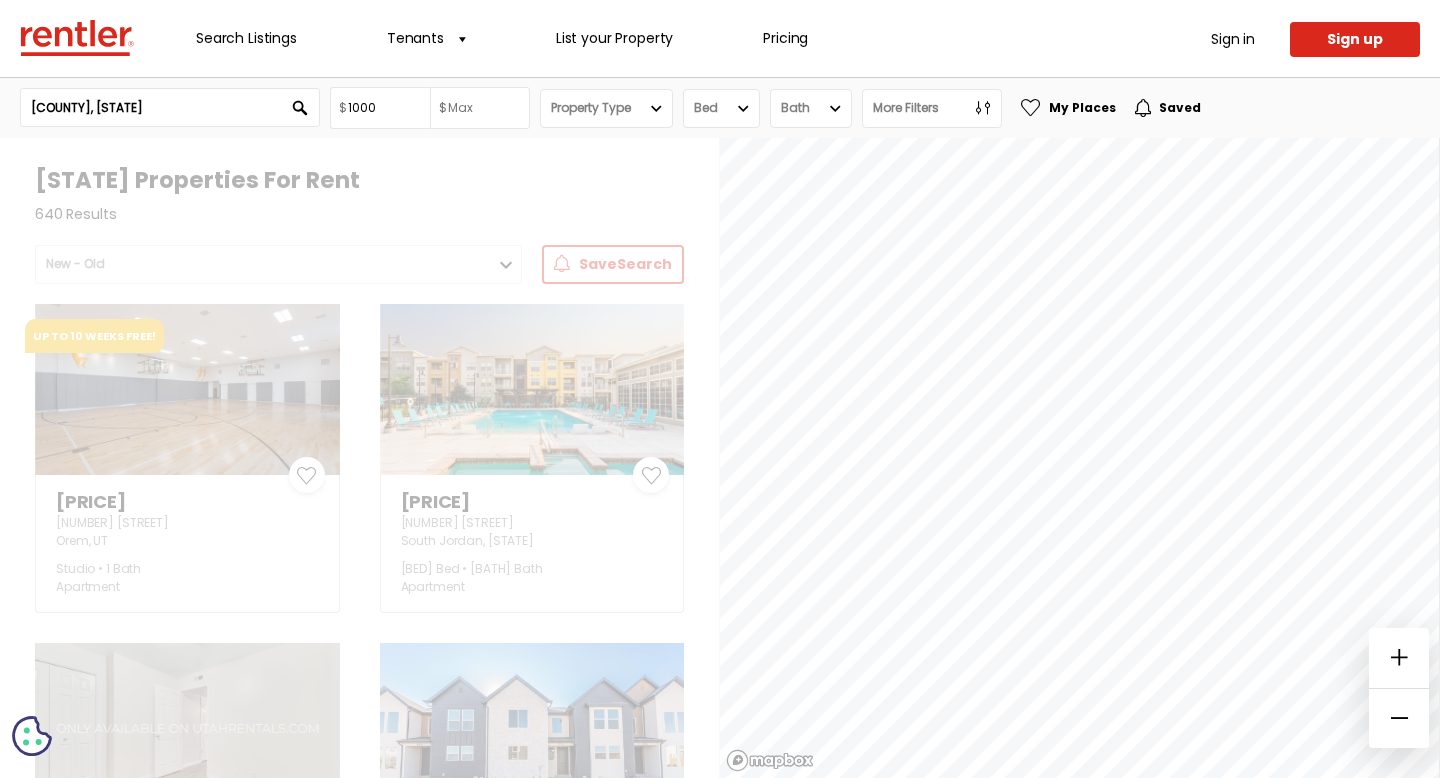 click on "Bed" at bounding box center [721, 108] 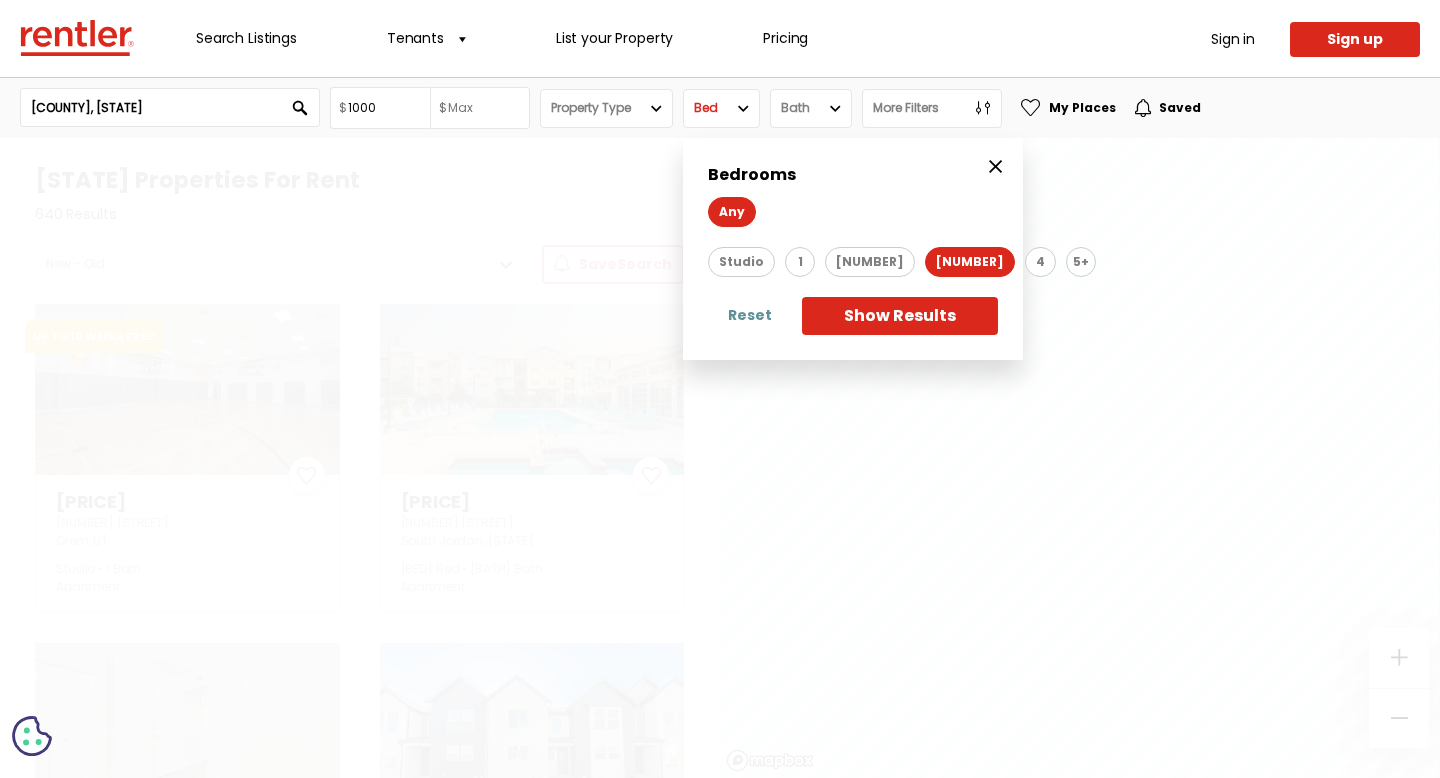 click on "[NUMBER]" at bounding box center [970, 262] 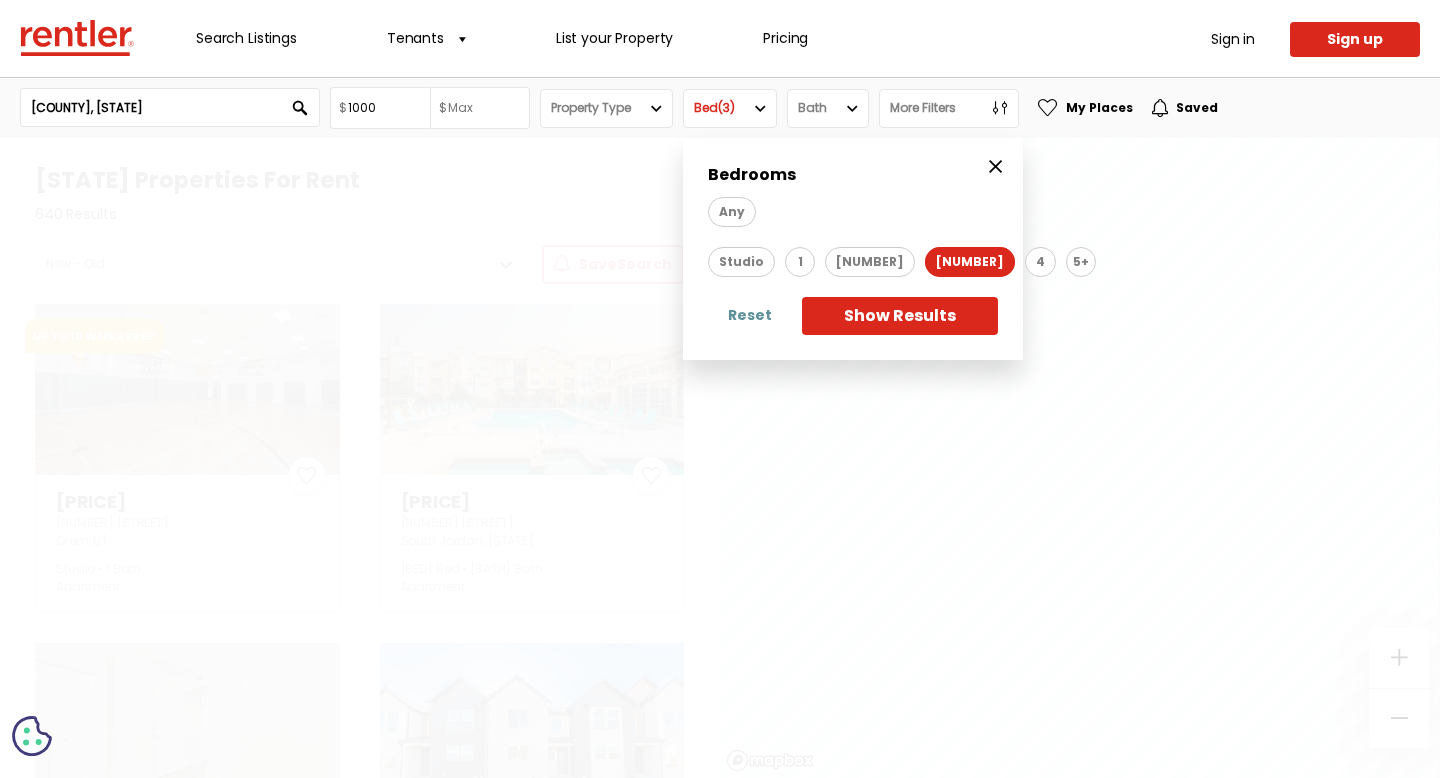 click on "Show Results" at bounding box center (900, 316) 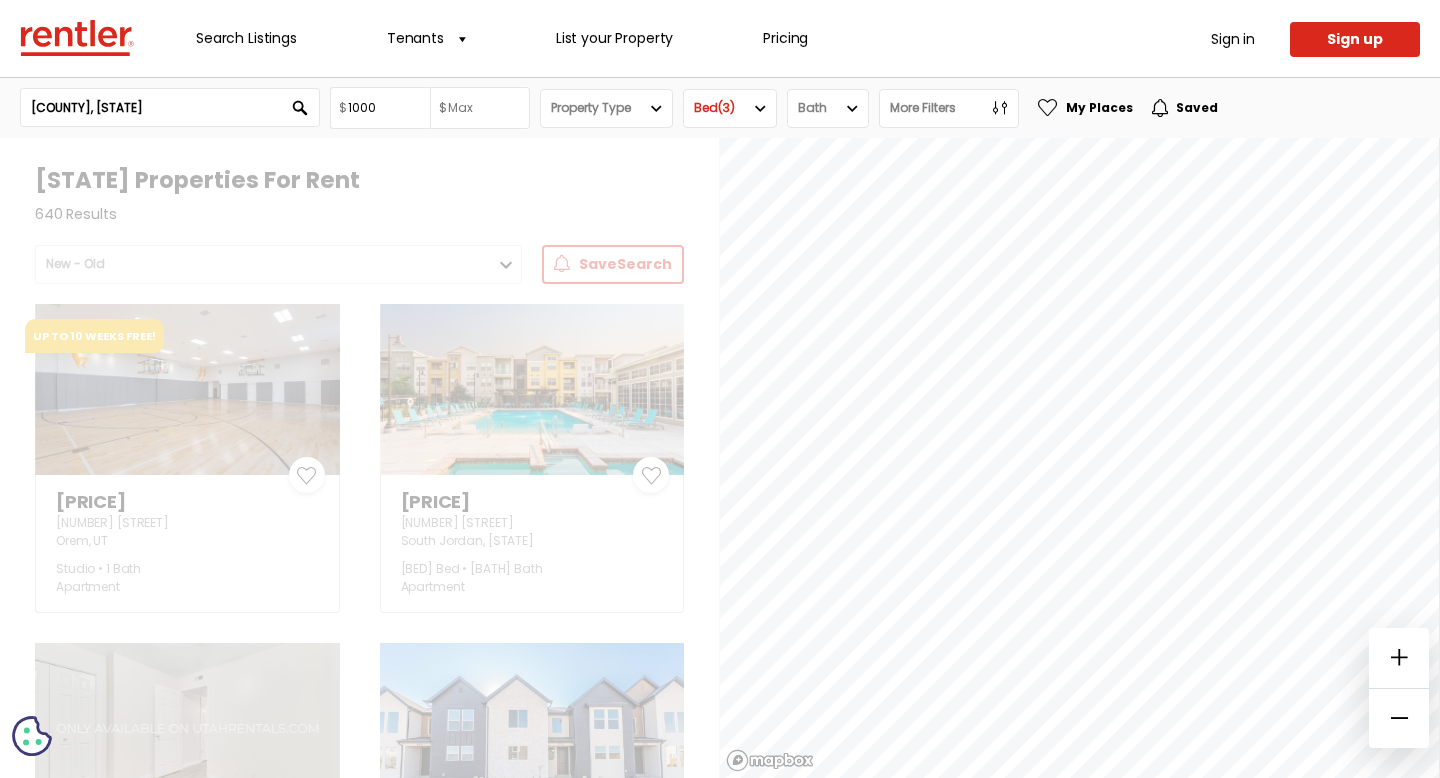 click at bounding box center [360, 424] 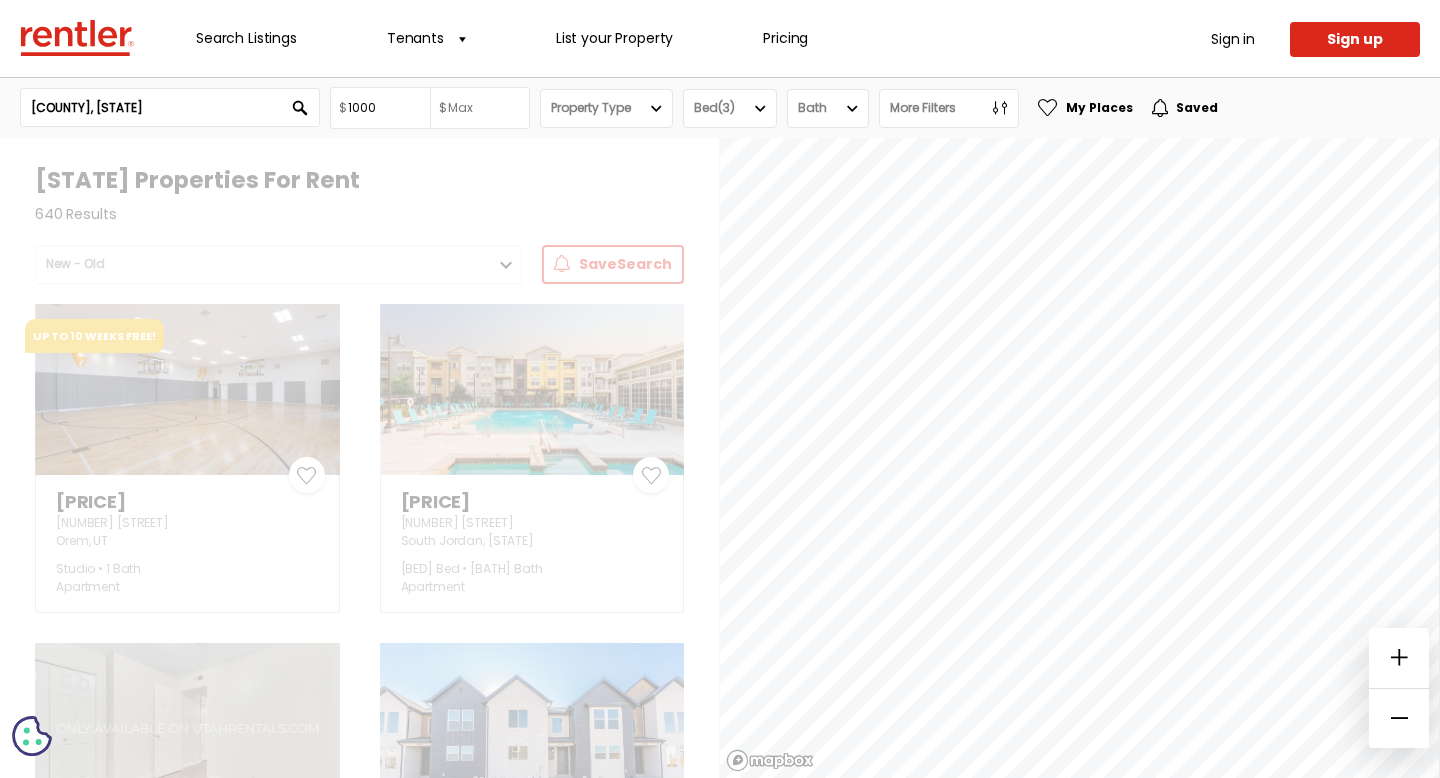 drag, startPoint x: 718, startPoint y: 176, endPoint x: 709, endPoint y: 204, distance: 29.410883 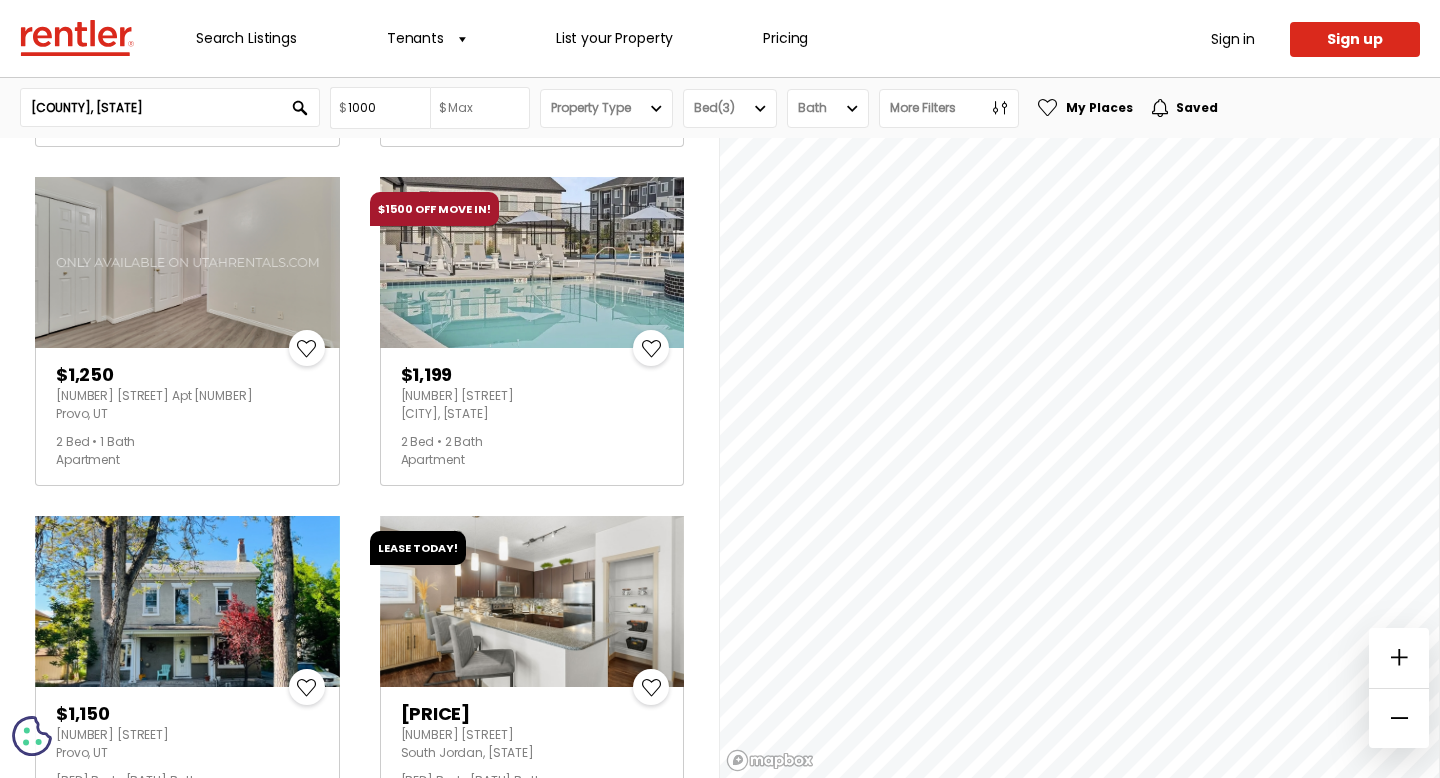 scroll, scrollTop: 817, scrollLeft: 0, axis: vertical 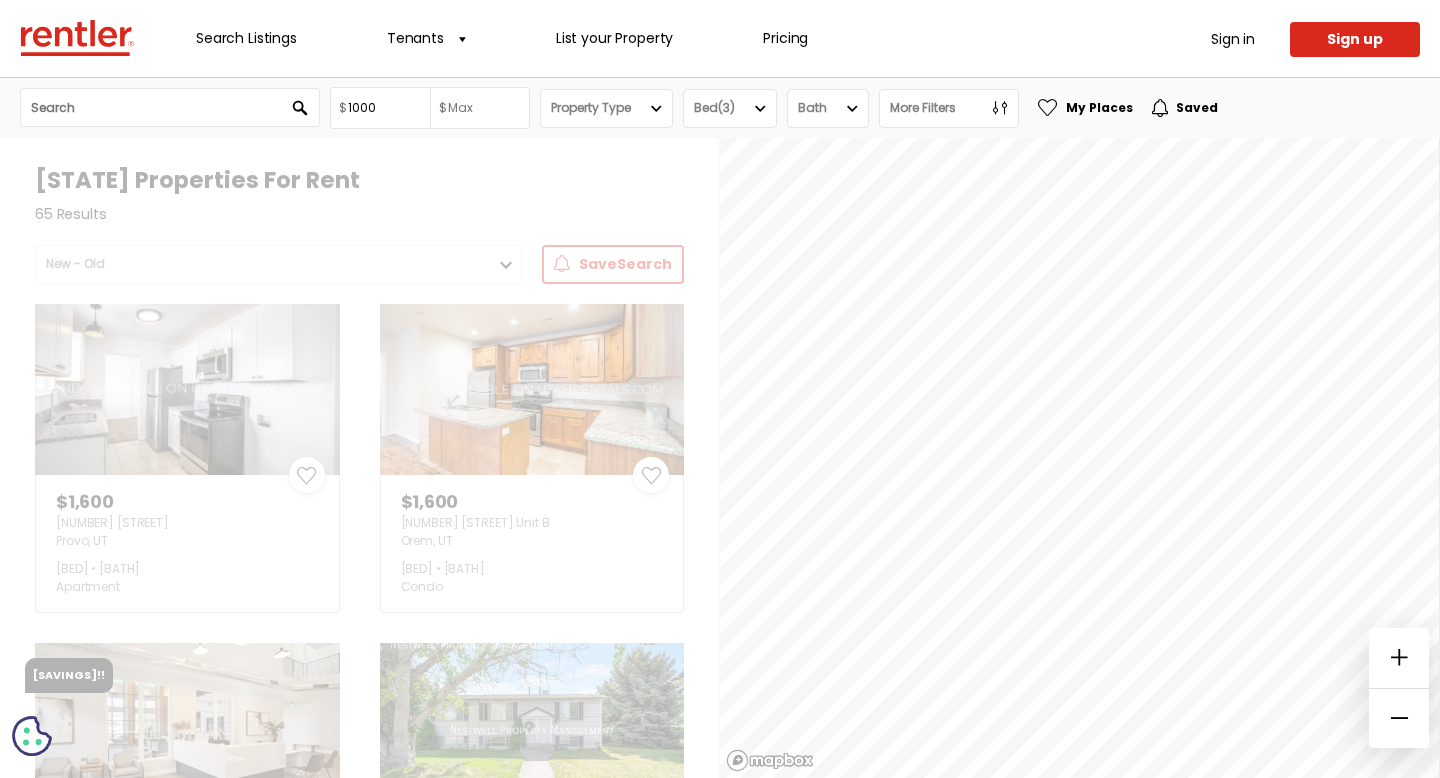 click at bounding box center (360, 424) 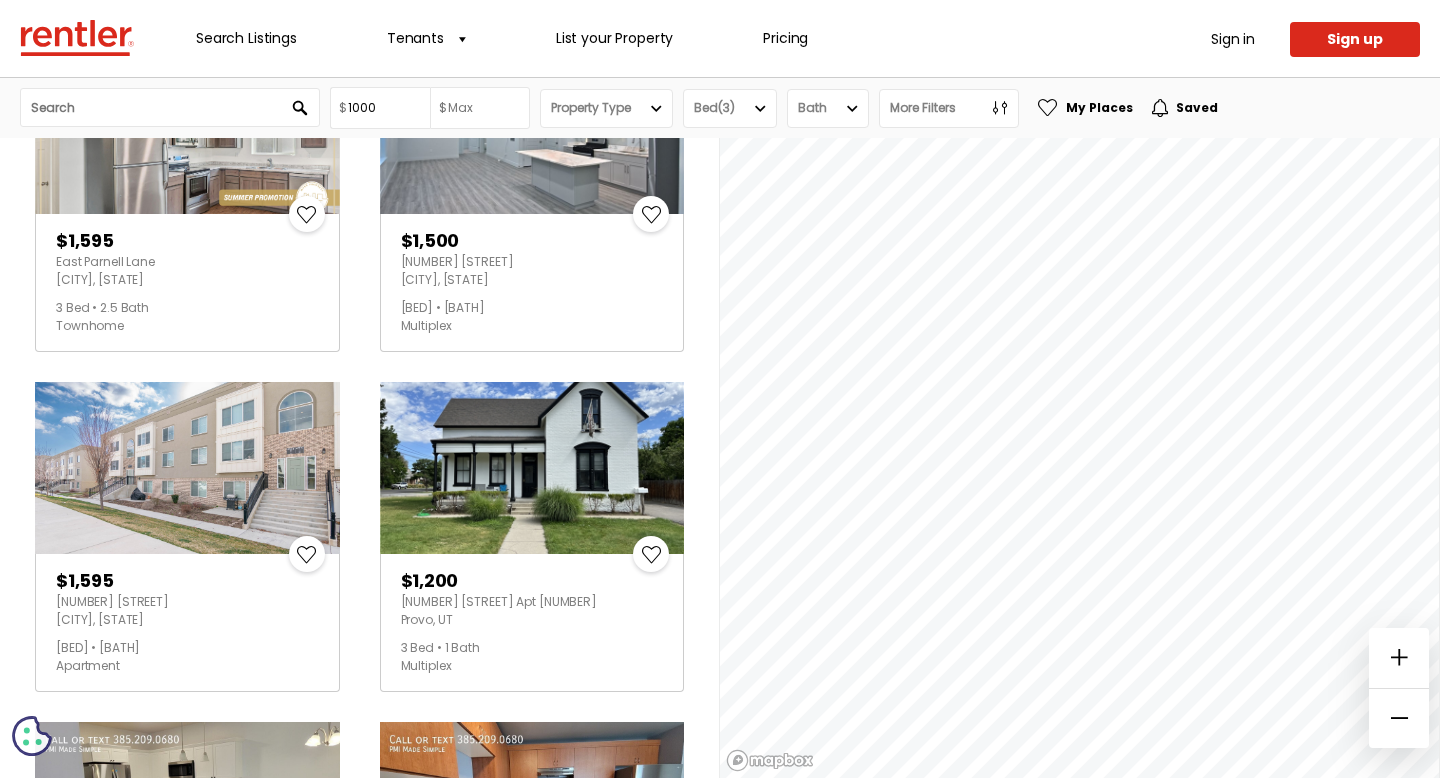 scroll, scrollTop: 2986, scrollLeft: 0, axis: vertical 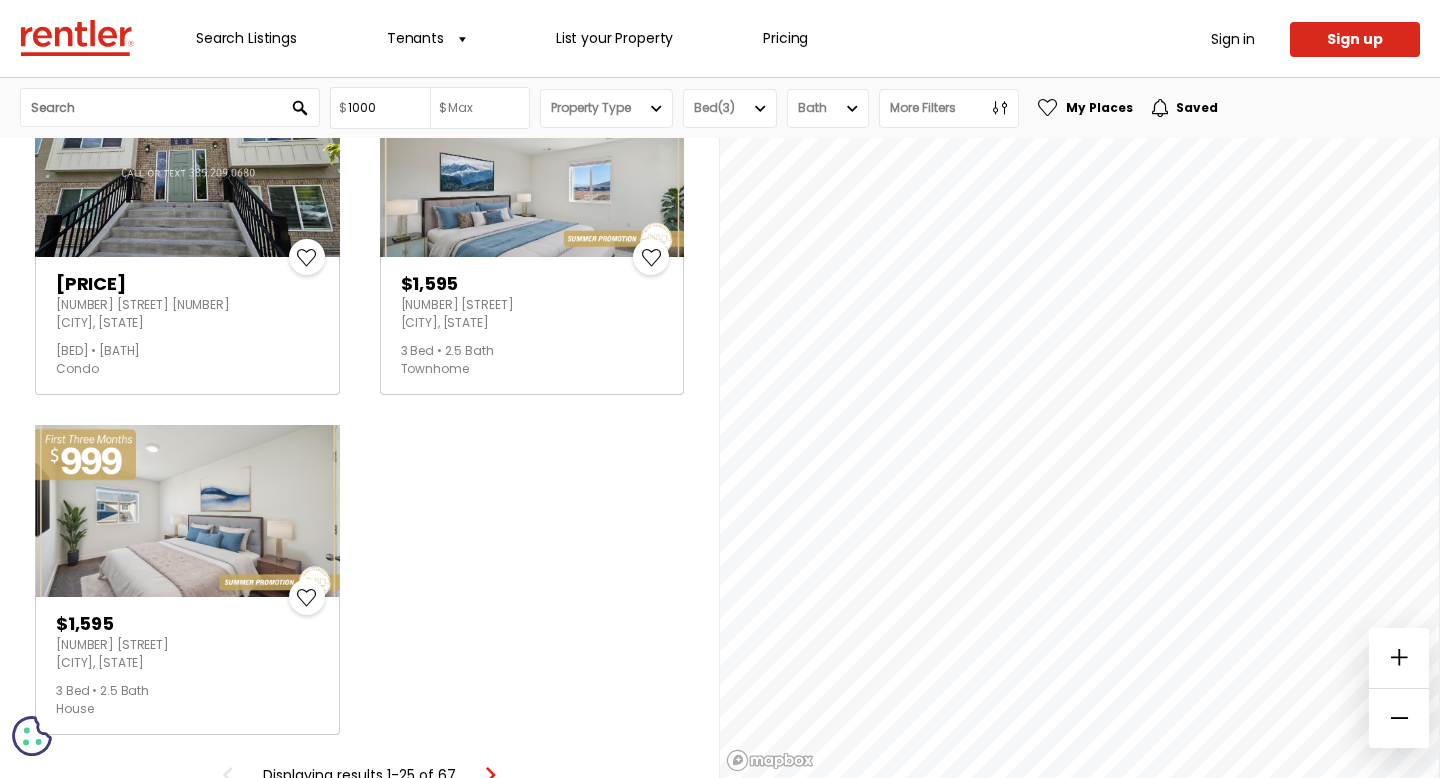 click on "Displaying results 1-25 of 67" at bounding box center (359, 775) 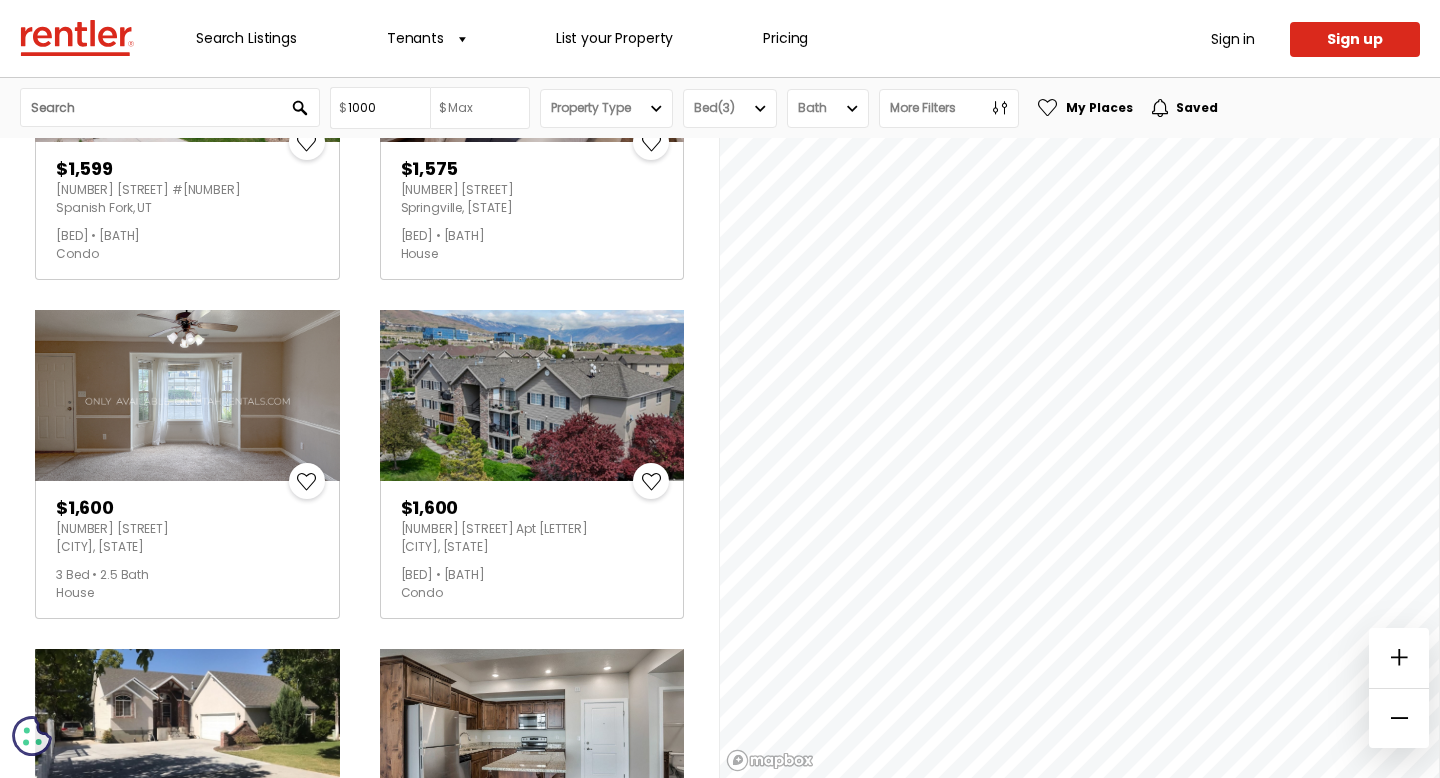 scroll, scrollTop: 1391, scrollLeft: 0, axis: vertical 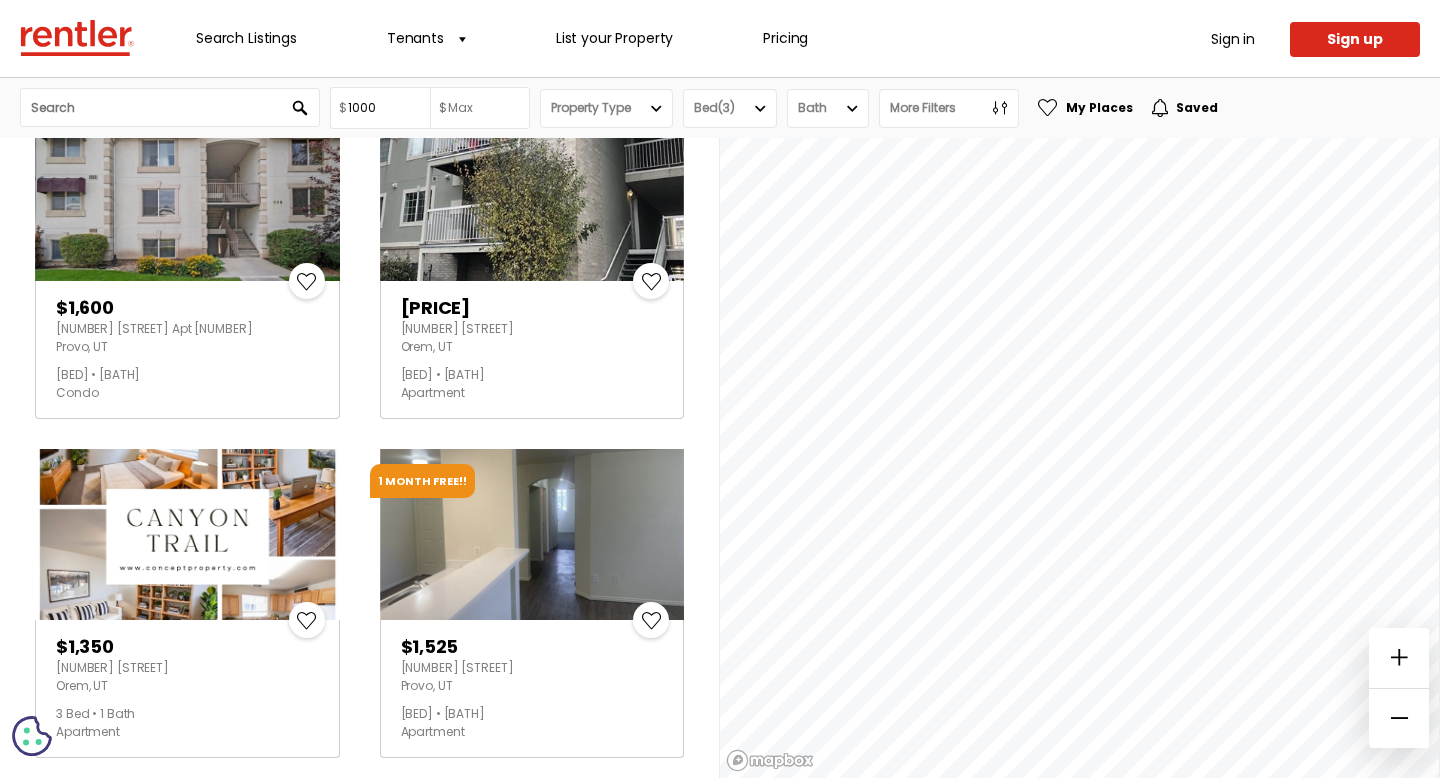 click on "[NUMBER] [STREET] [CITY], [STATE]" at bounding box center [532, 677] 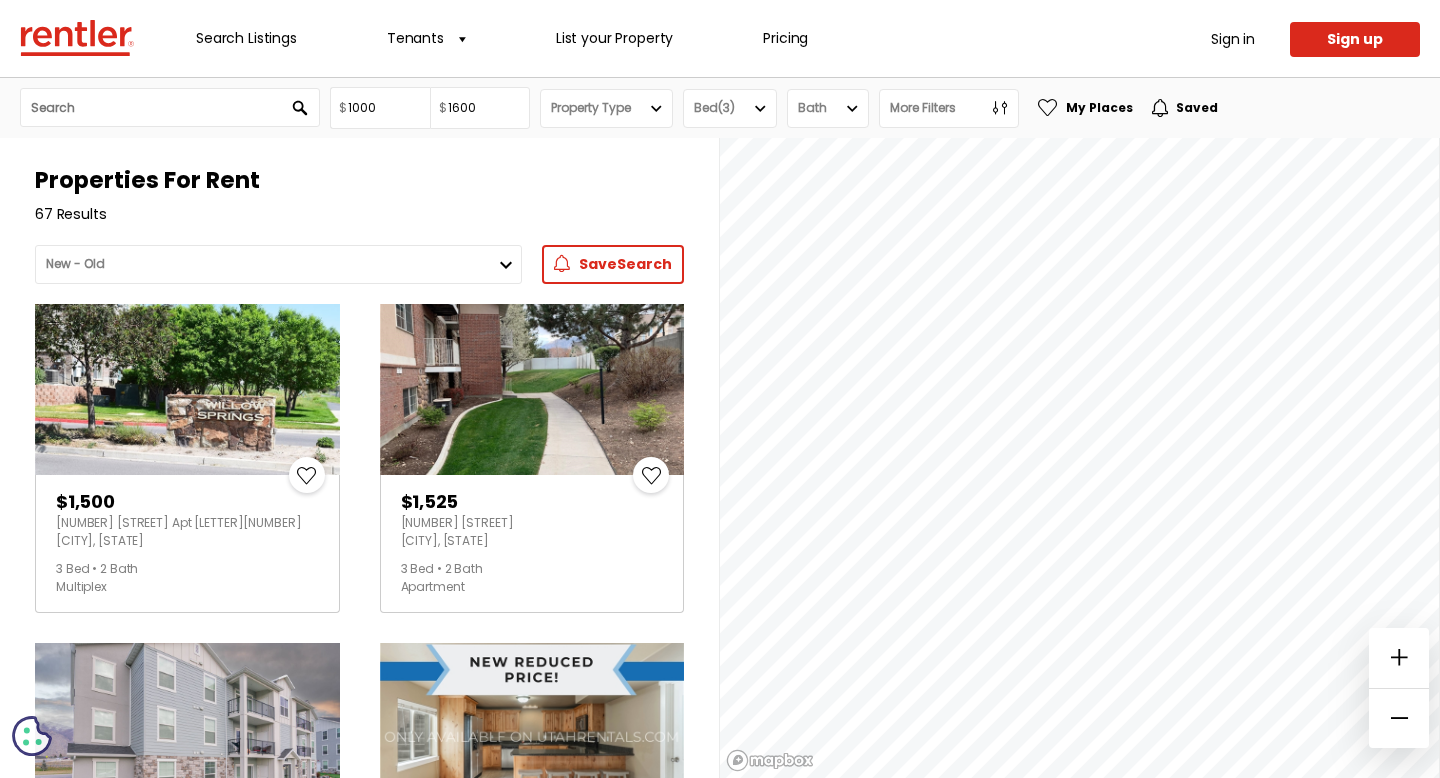 scroll, scrollTop: 0, scrollLeft: 0, axis: both 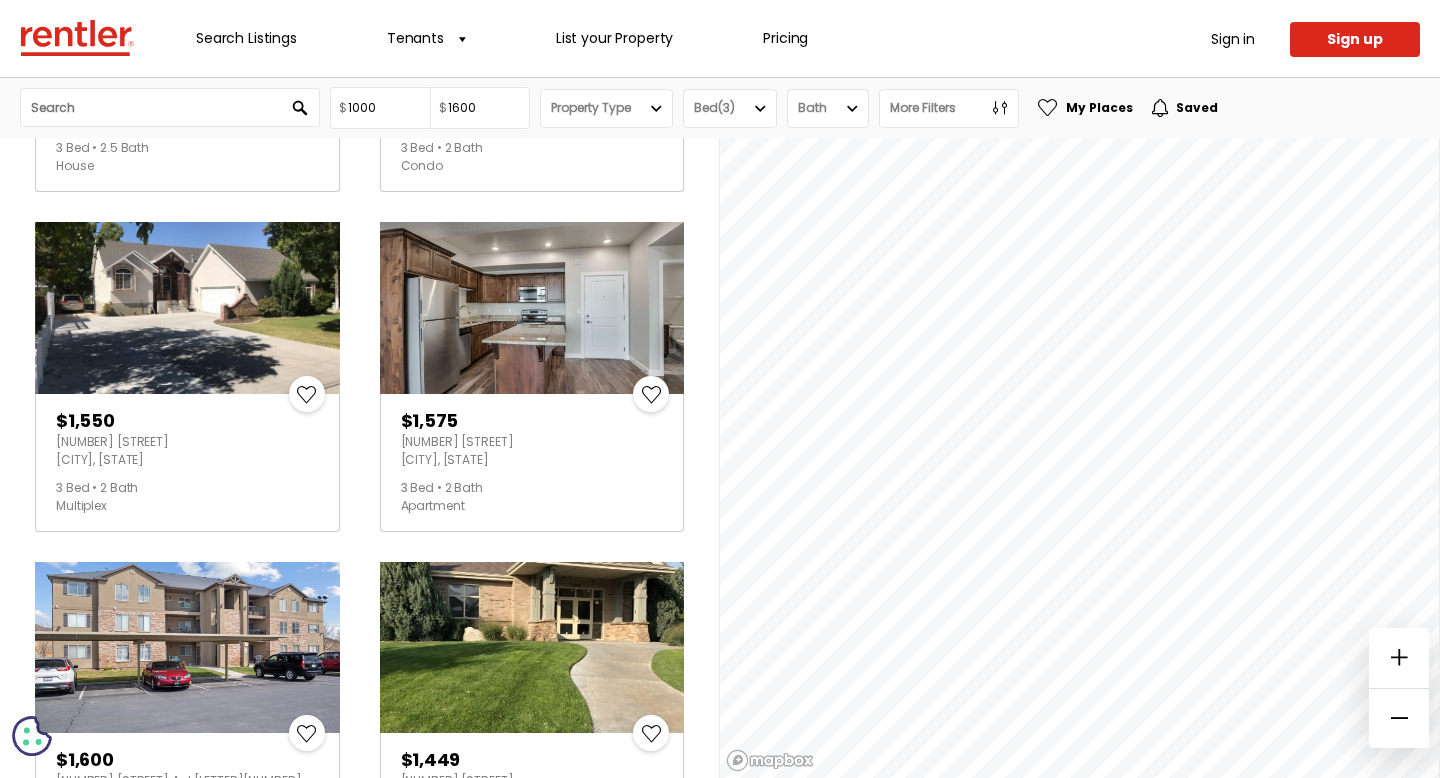 click at bounding box center [187, 307] 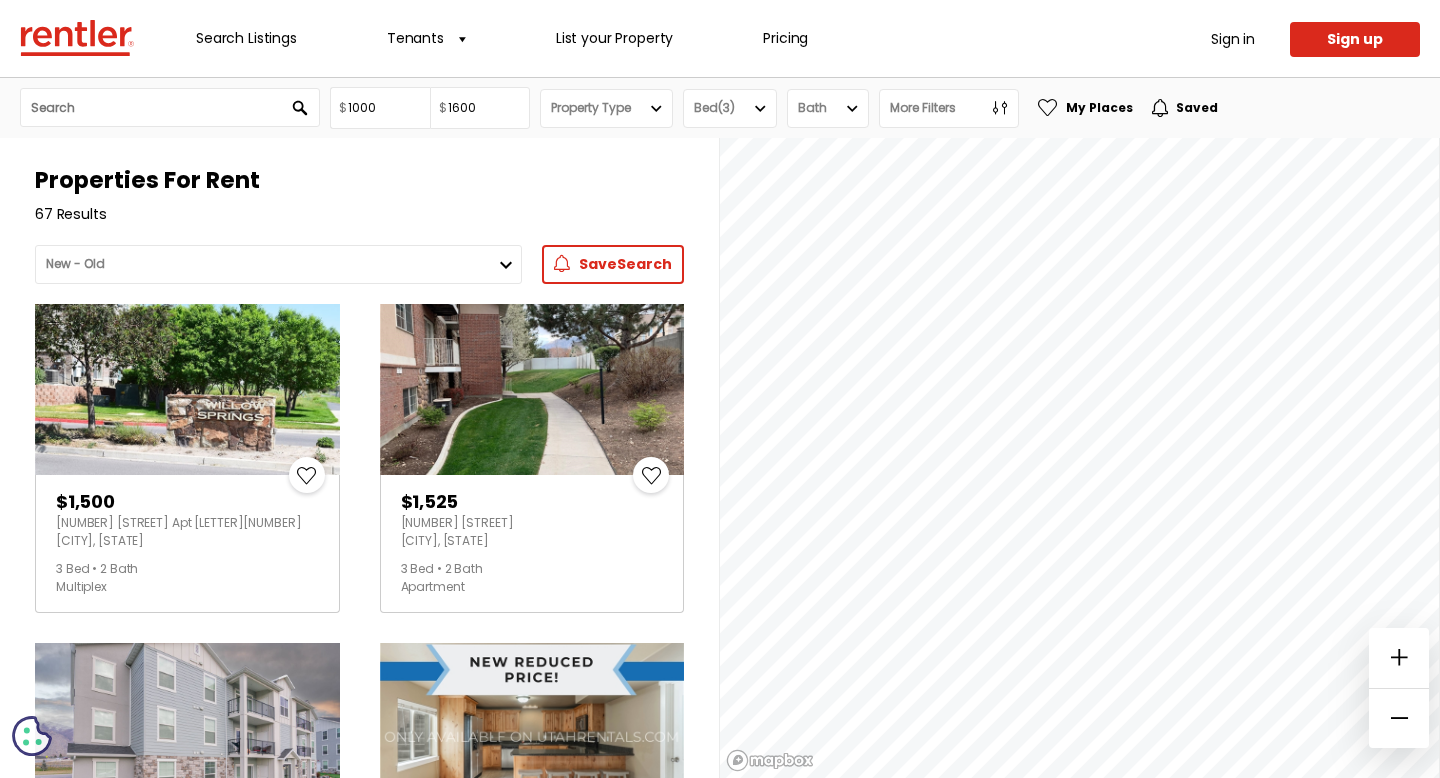 scroll, scrollTop: 0, scrollLeft: 0, axis: both 